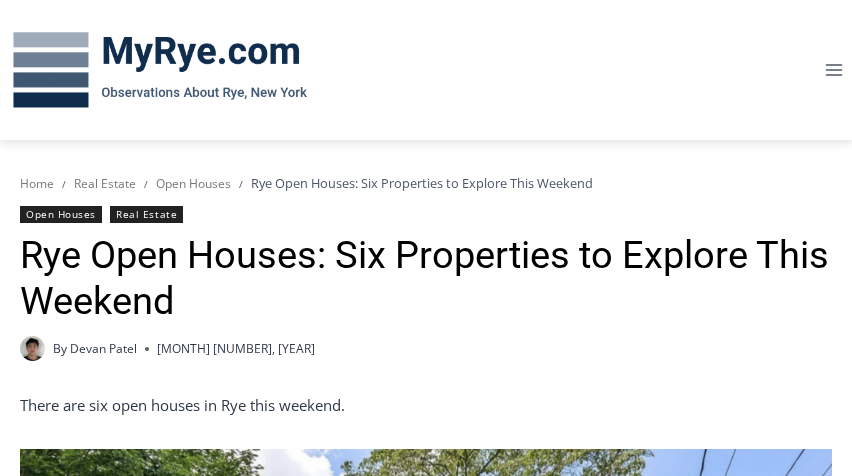 scroll, scrollTop: 0, scrollLeft: 0, axis: both 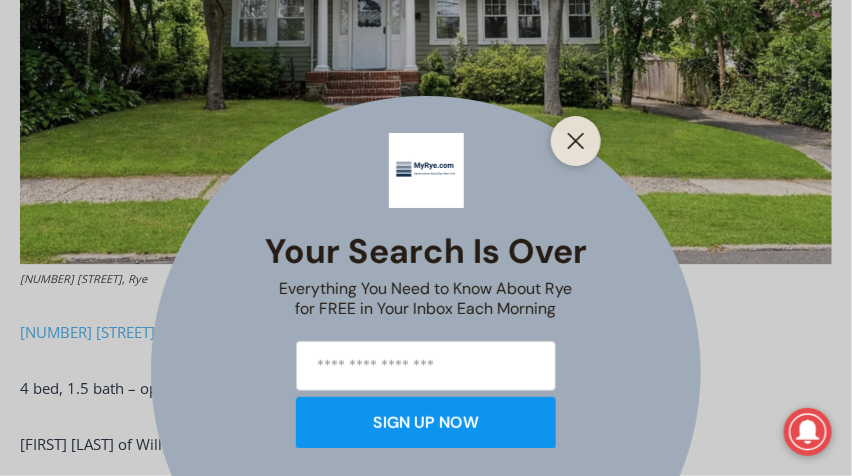 drag, startPoint x: 568, startPoint y: 133, endPoint x: 582, endPoint y: 137, distance: 14.56022 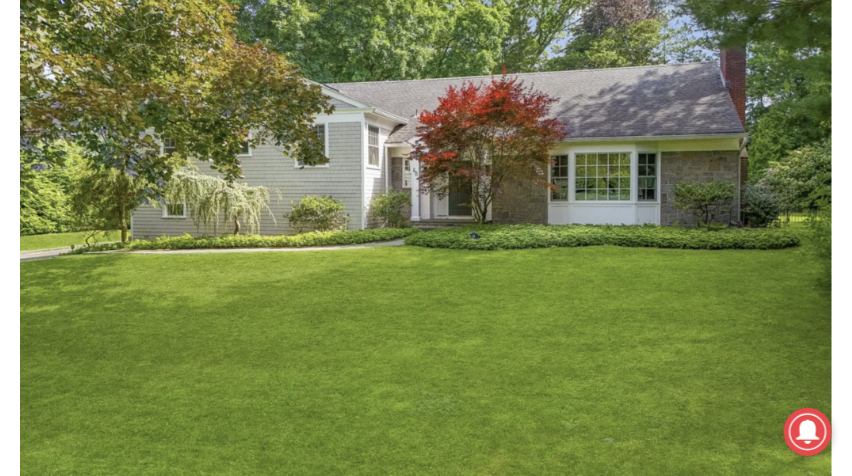 scroll, scrollTop: 4871, scrollLeft: 0, axis: vertical 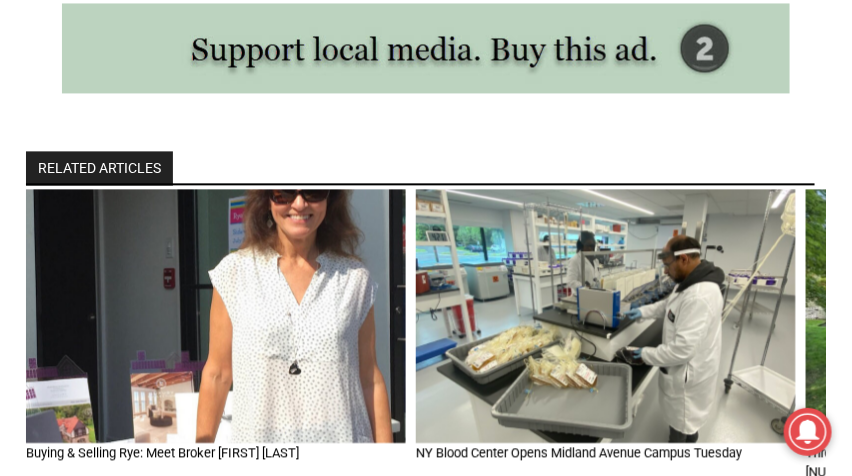 click on "RELATED ARTICLES" at bounding box center [99, 168] 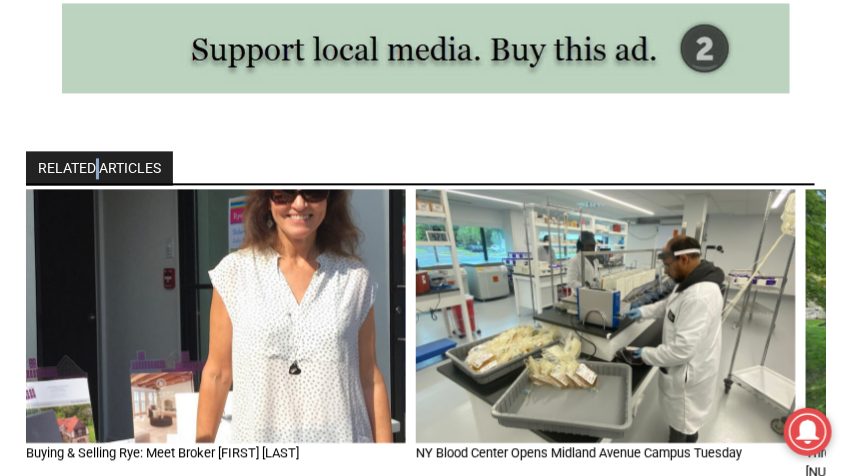 click on "RELATED ARTICLES" at bounding box center [99, 168] 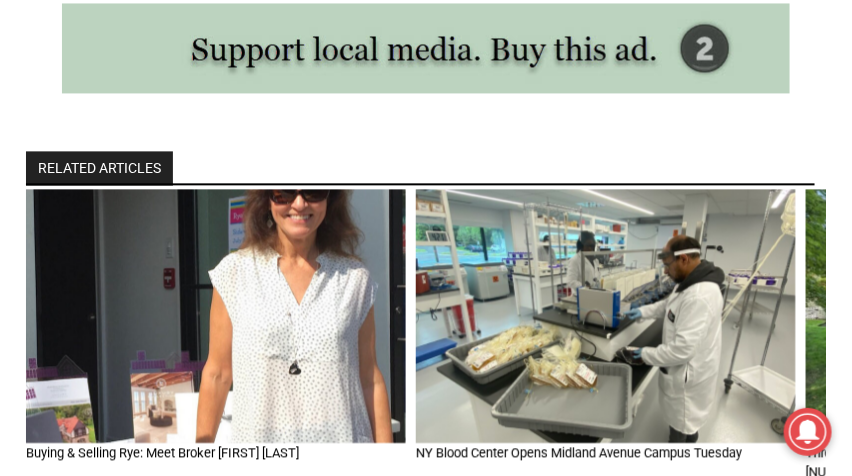 click on "RELATED ARTICLES" at bounding box center [99, 168] 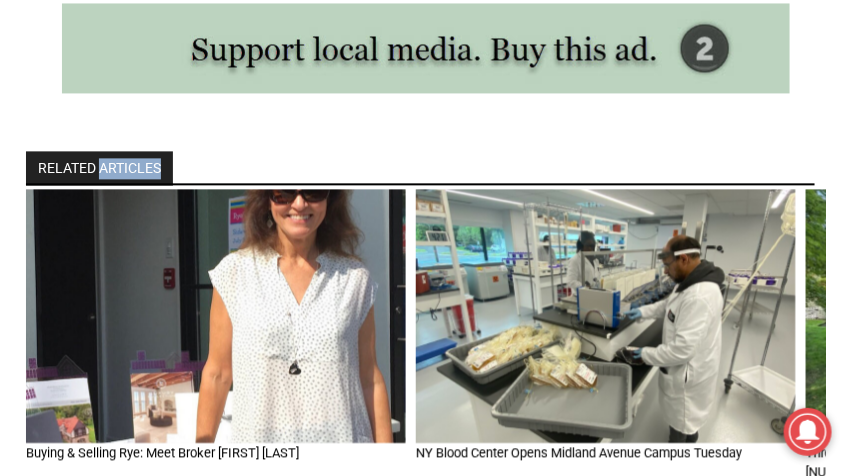 click on "RELATED ARTICLES" at bounding box center (99, 168) 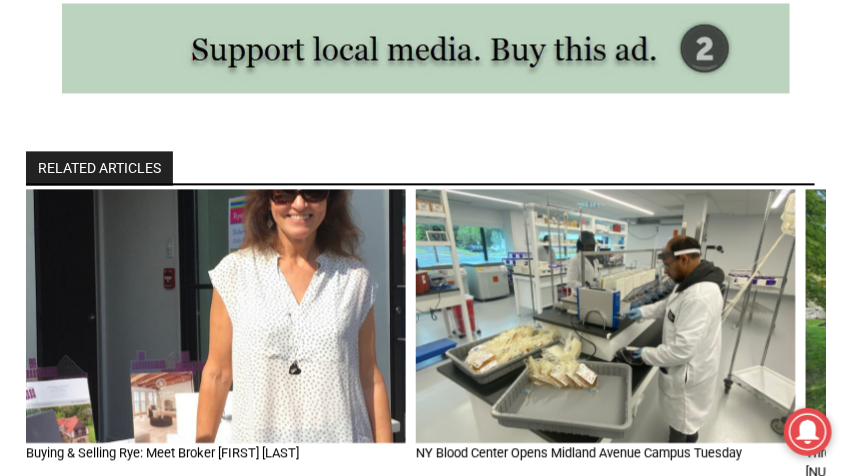click on "RELATED ARTICLES
Buying & Selling Rye: Meet Broker Cathy Garr
By Diana Moschetti
June 12, 2022 June 12, 2022
Welcome to Buying & Selling Rye, an occasional feature where we profile the top producers…
Buying & Selling Rye: Meet Broker Cathy Garr
NY Blood Center Opens Midland Avenue Campus Tuesday
By Jay Sears, Publisher of MyRye.com
June 16, 2025
The New York Blood Center Enterprises (NYBCe) will formally open its new blood donor center…
NY Blood Center Opens Midland Avenue Campus Tuesday
Three Open Houses in Rye This Weekend (December 2 – 3)
By Jay Sears, Publisher of MyRye.com
December 1, 2023 December 1, 2023" at bounding box center [426, 339] 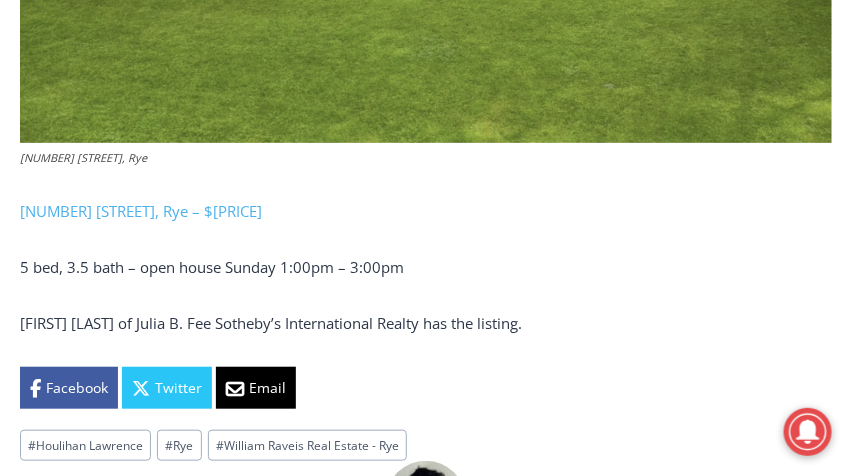 scroll, scrollTop: 5168, scrollLeft: 0, axis: vertical 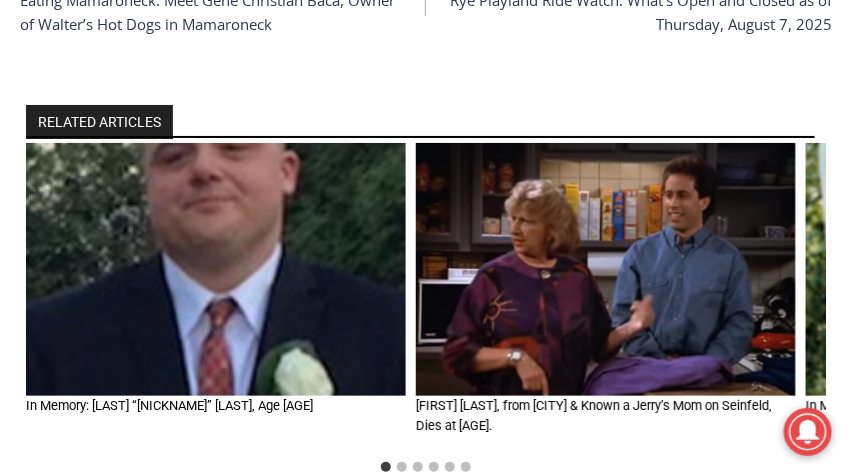 click at bounding box center (606, 269) 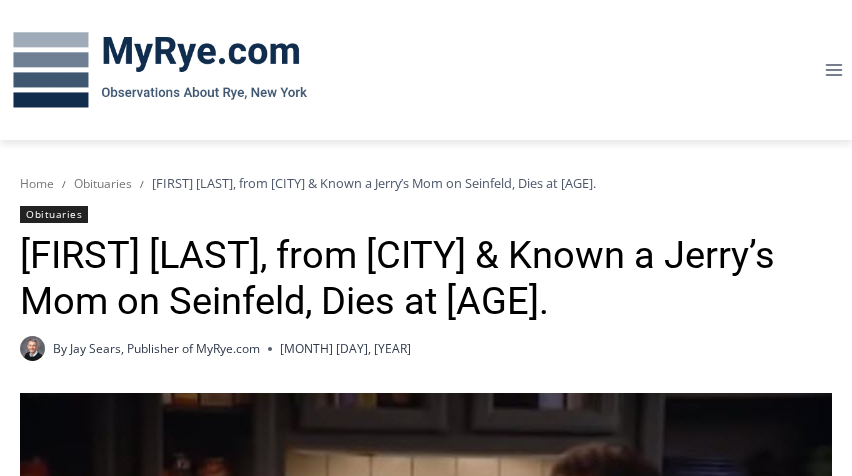 scroll, scrollTop: 0, scrollLeft: 0, axis: both 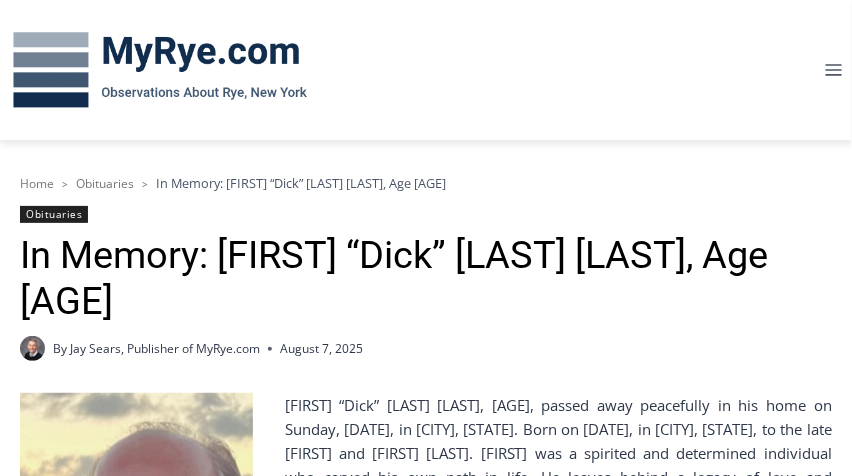 click on "Obituaries" at bounding box center [54, 214] 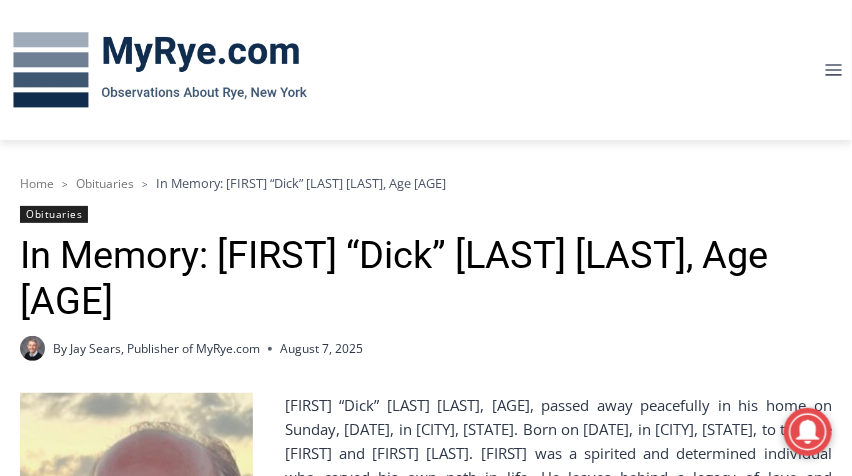 click on "Obituaries" at bounding box center (54, 214) 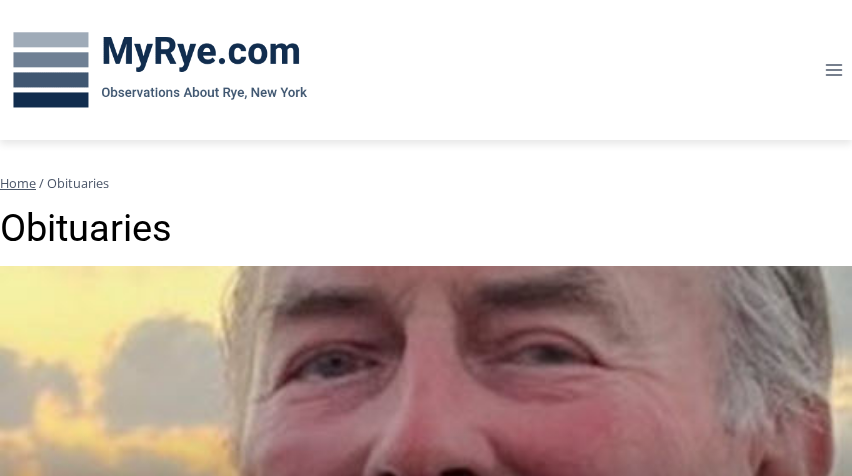scroll, scrollTop: 0, scrollLeft: 0, axis: both 